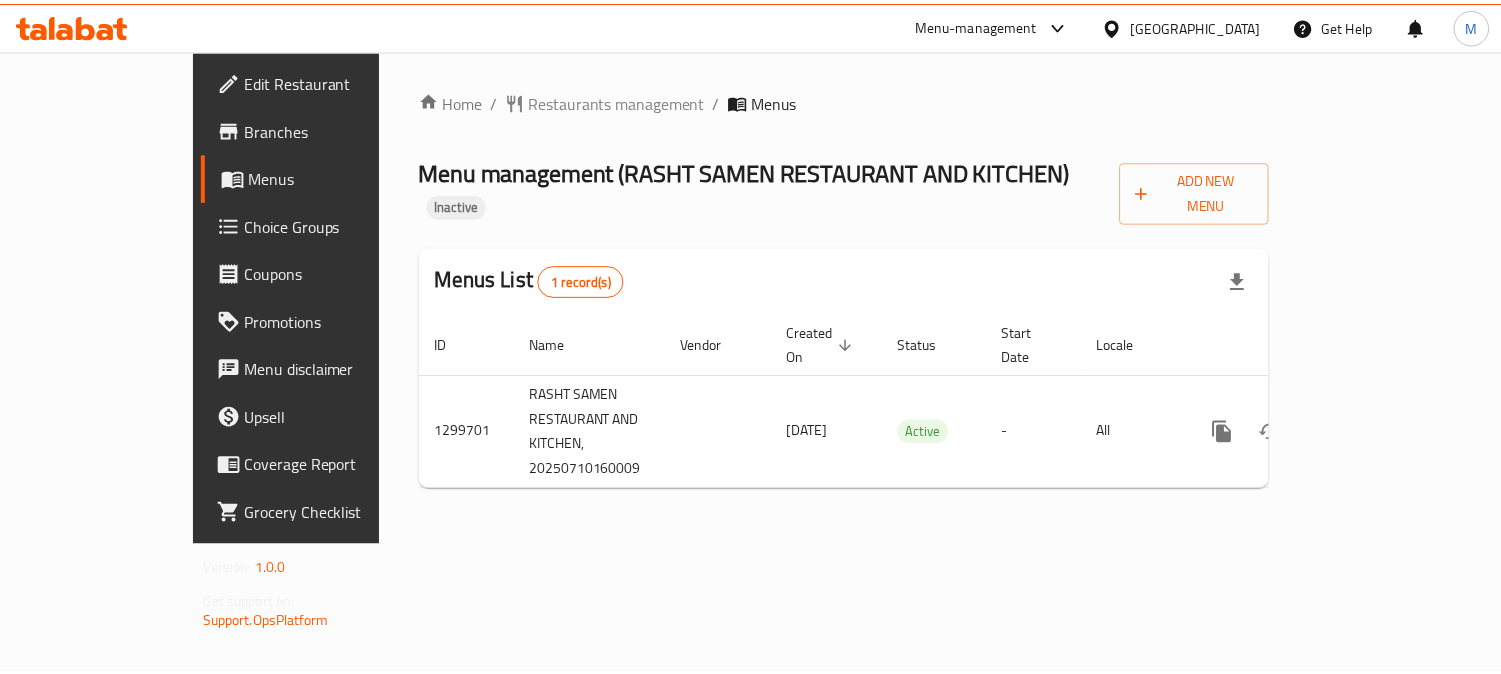 scroll, scrollTop: 0, scrollLeft: 0, axis: both 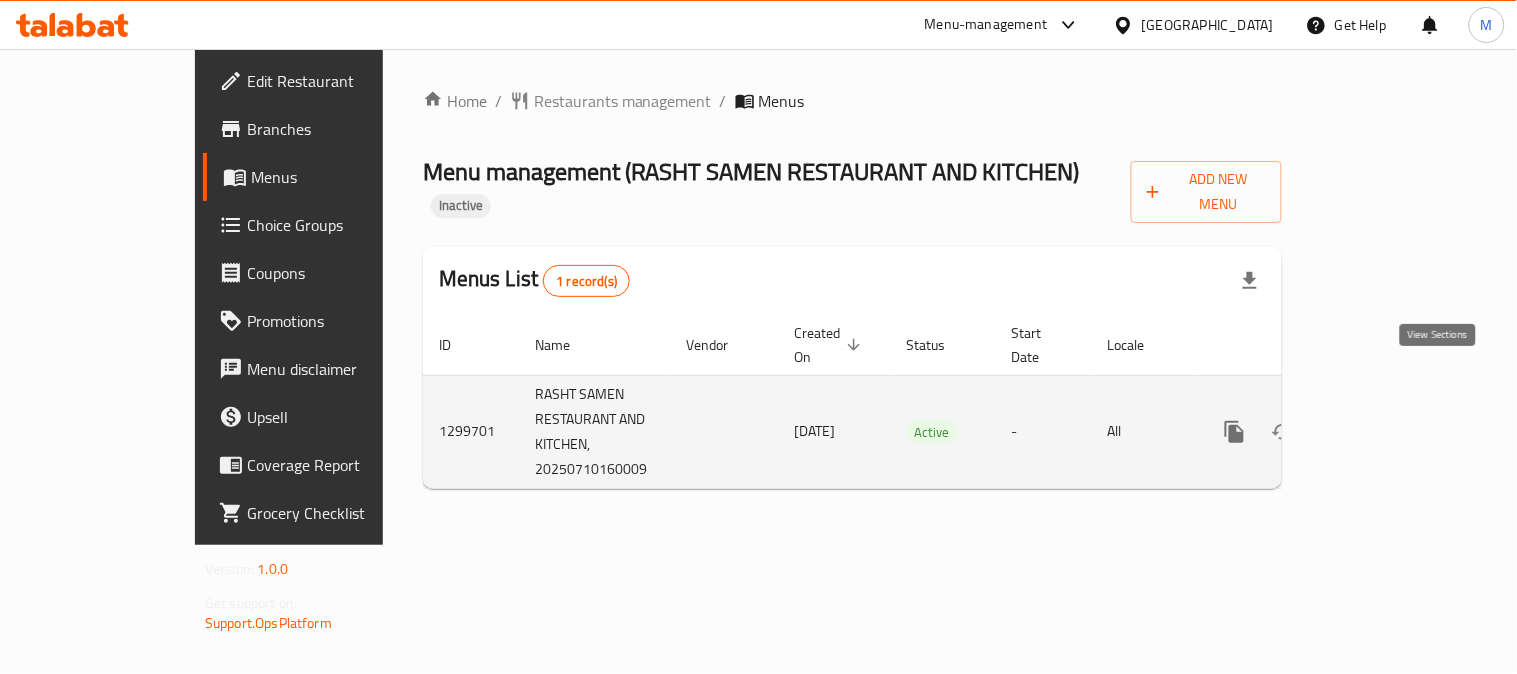 click at bounding box center (1379, 432) 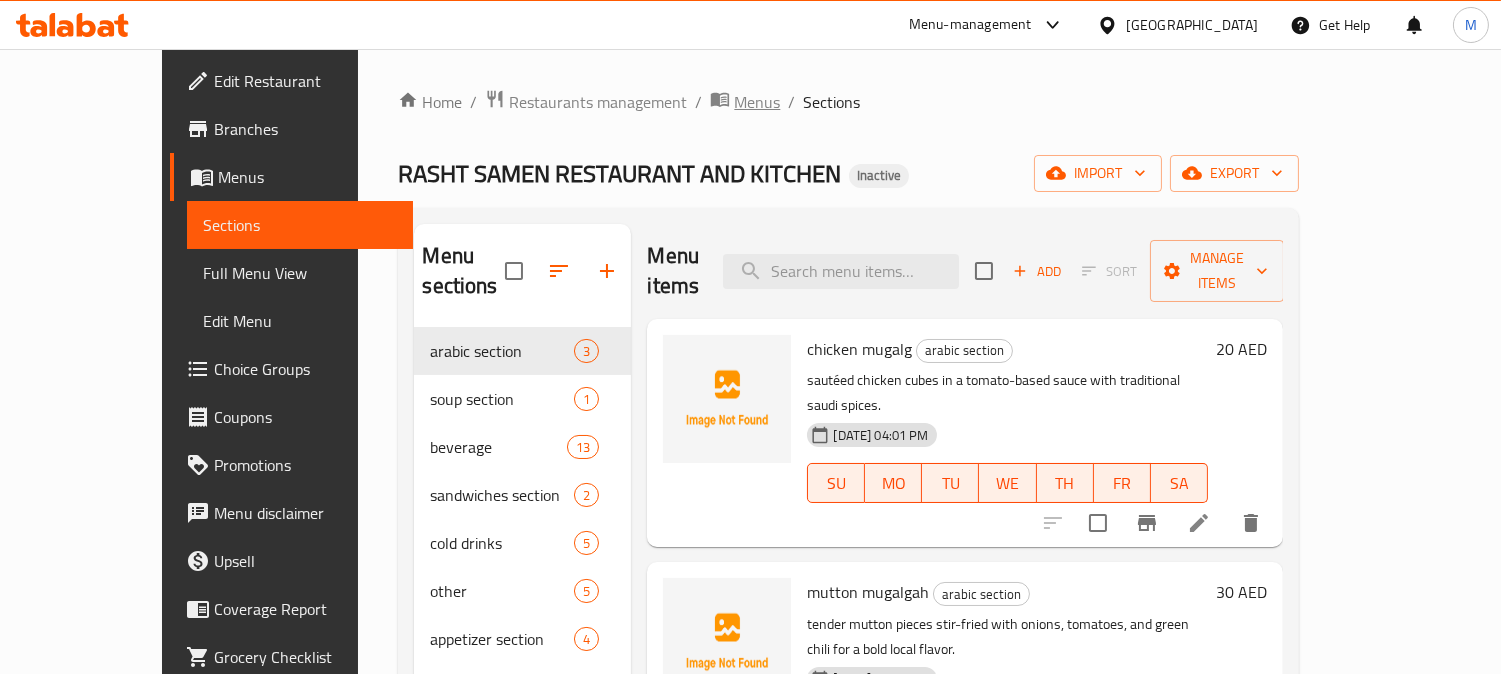 click on "Menus" at bounding box center [757, 102] 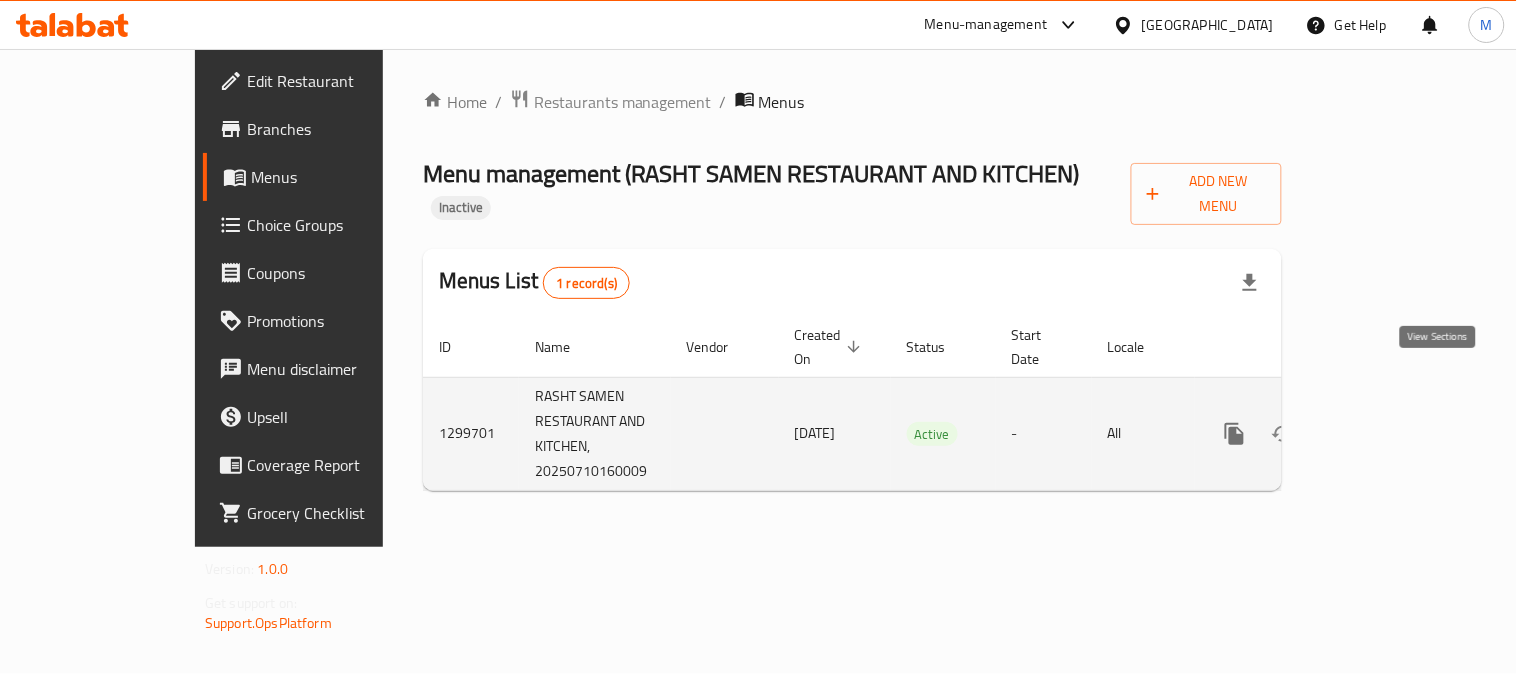 click 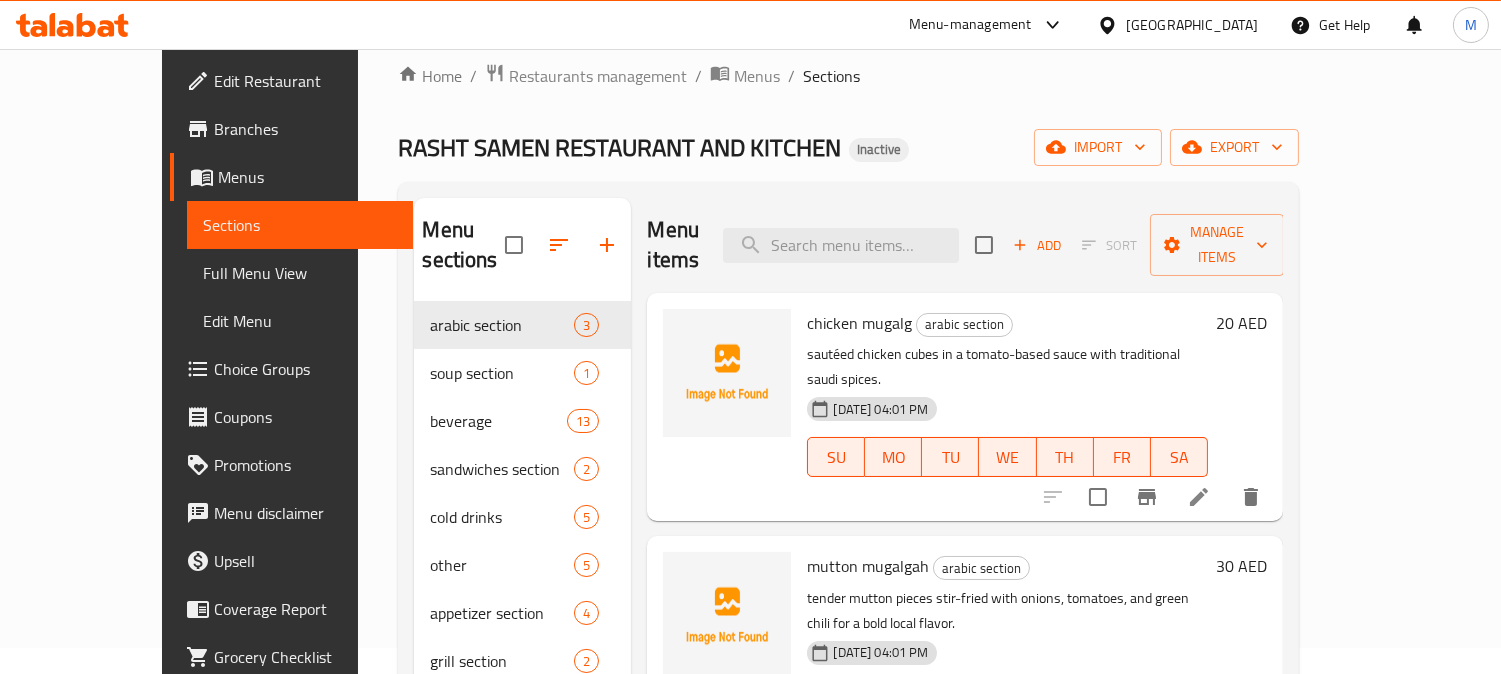 scroll, scrollTop: 0, scrollLeft: 0, axis: both 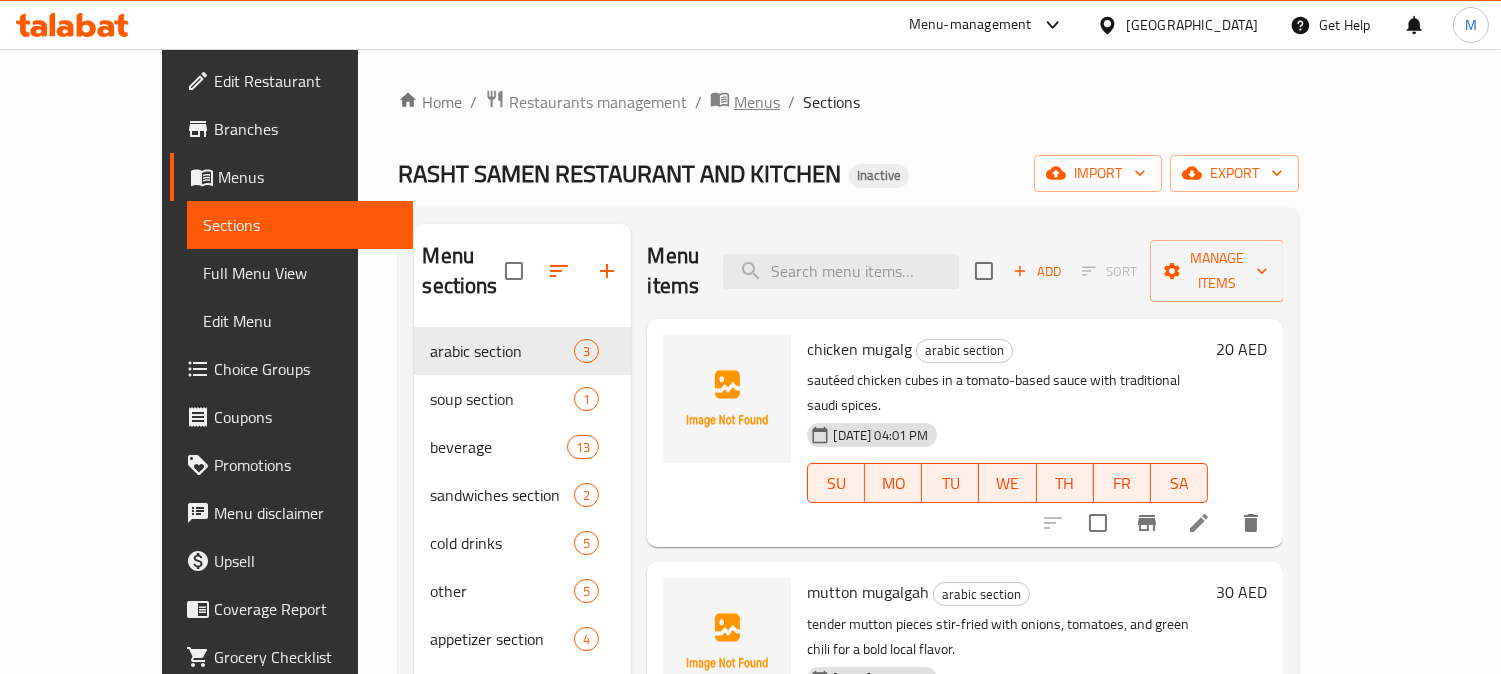 click on "Menus" at bounding box center [757, 102] 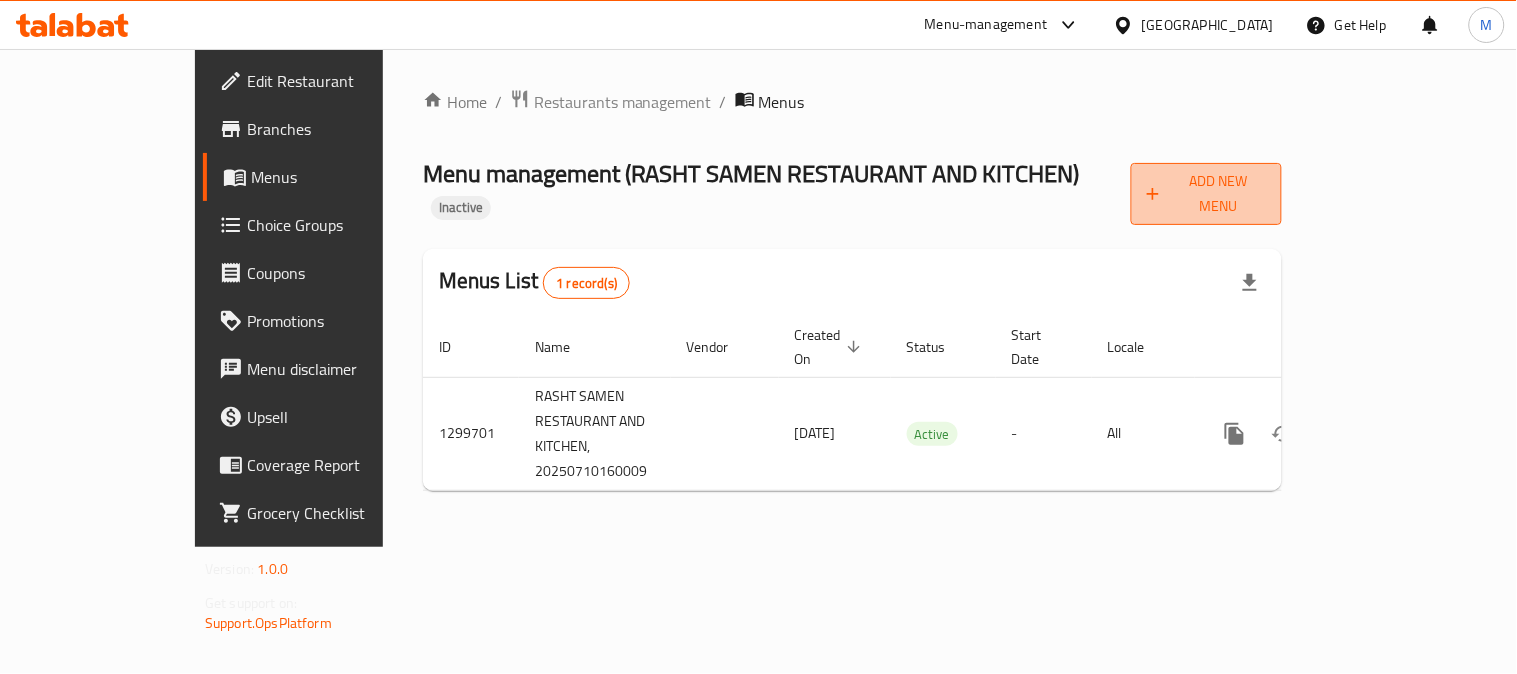 click on "Add New Menu" at bounding box center (1206, 194) 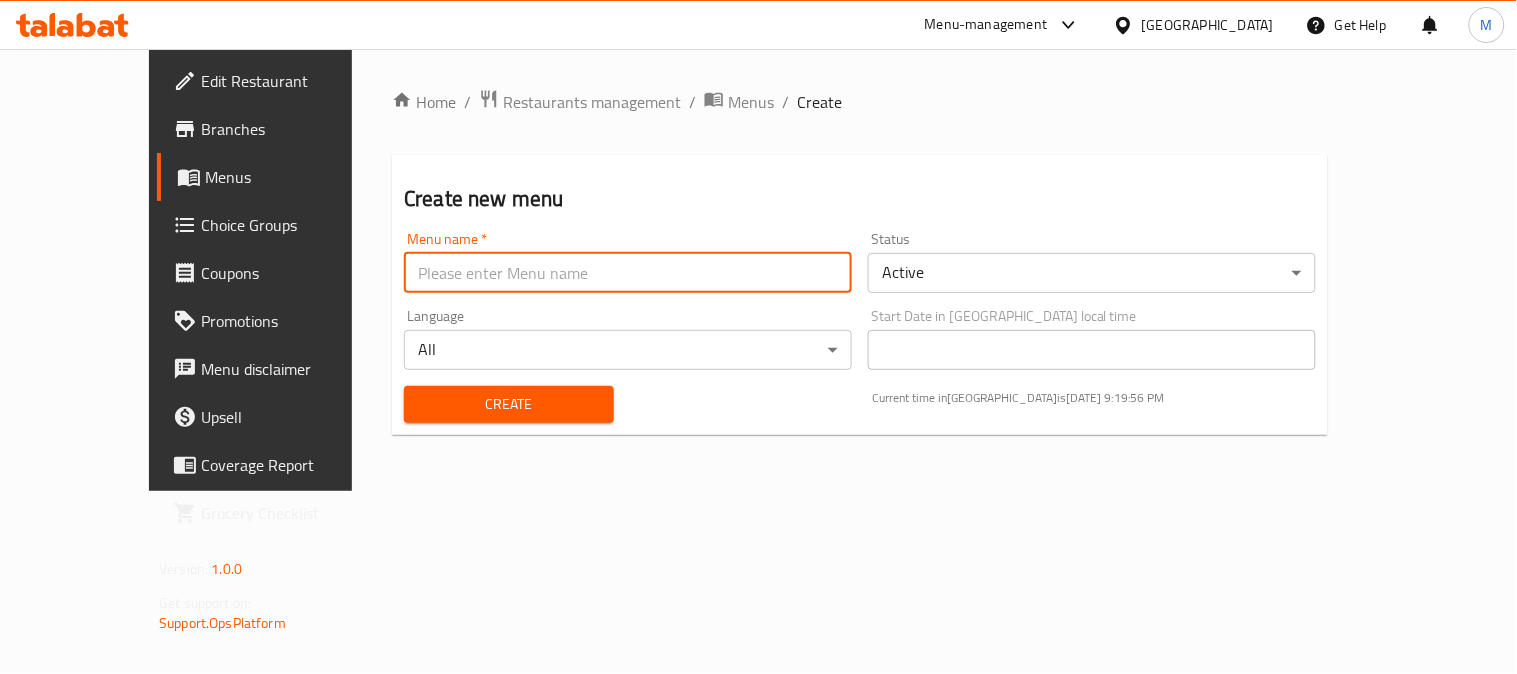 click at bounding box center (628, 273) 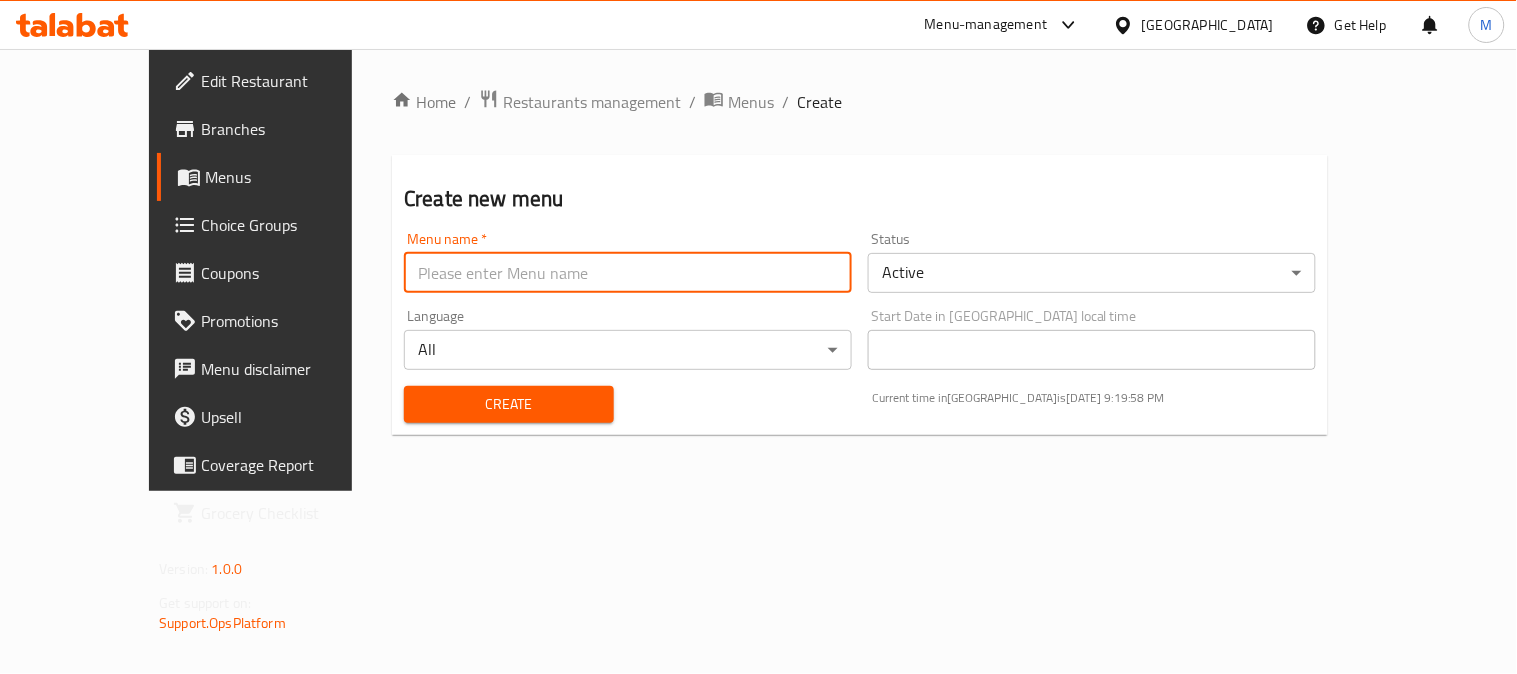 type on "Bulk 1" 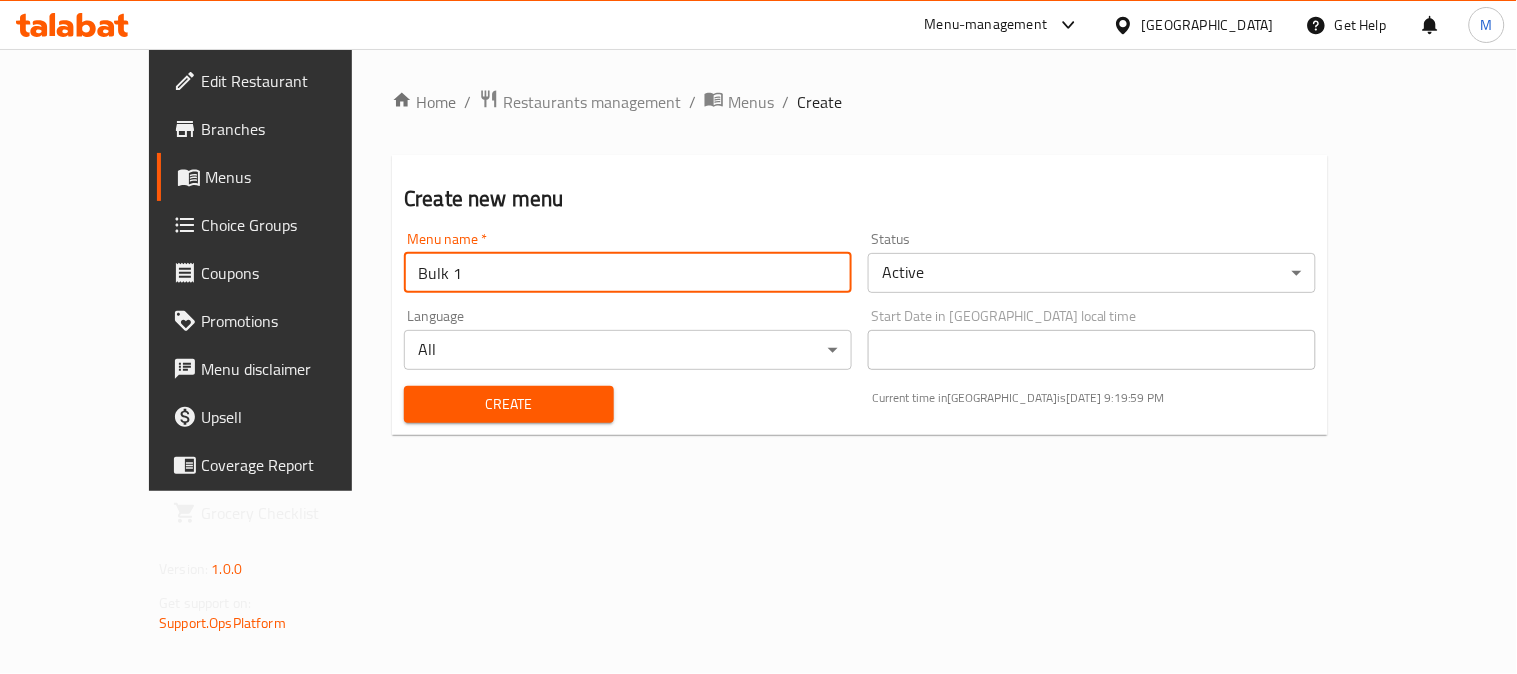click on "Create" at bounding box center [509, 404] 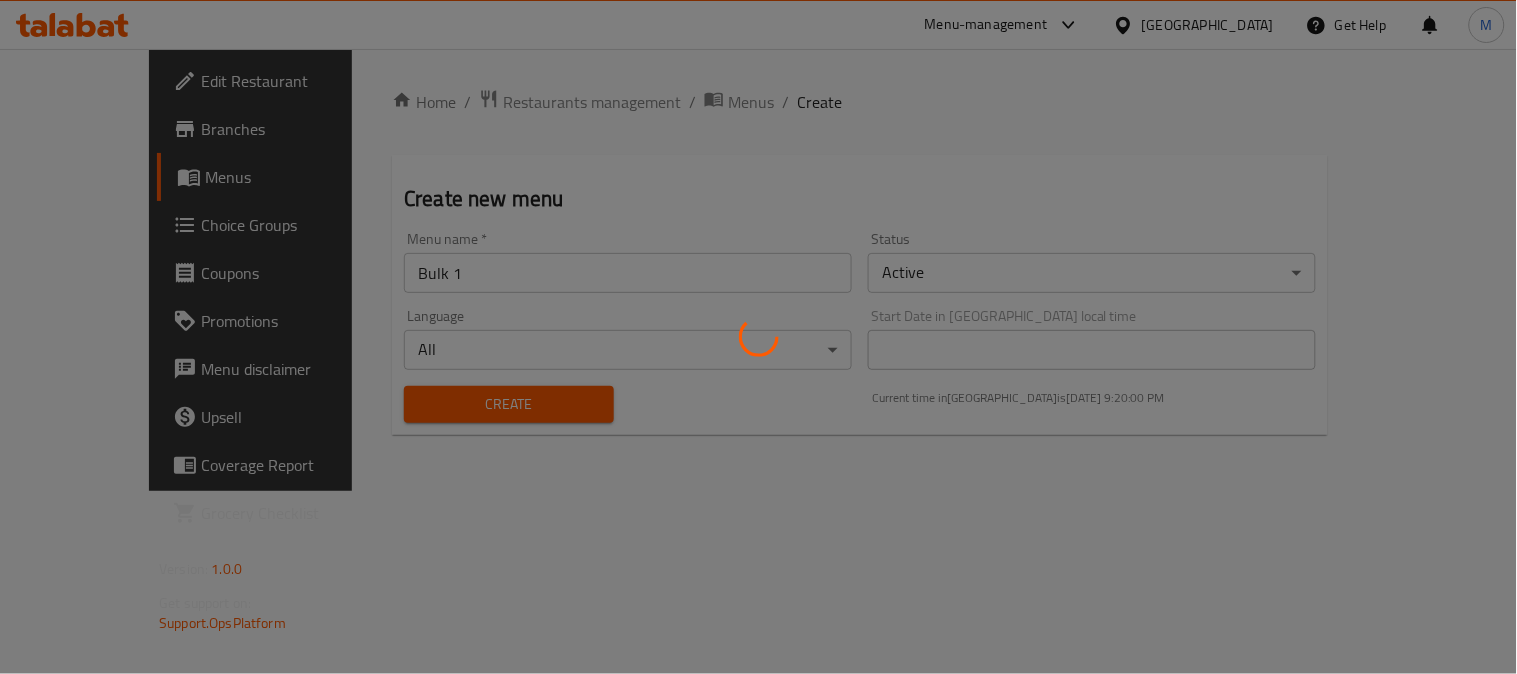type 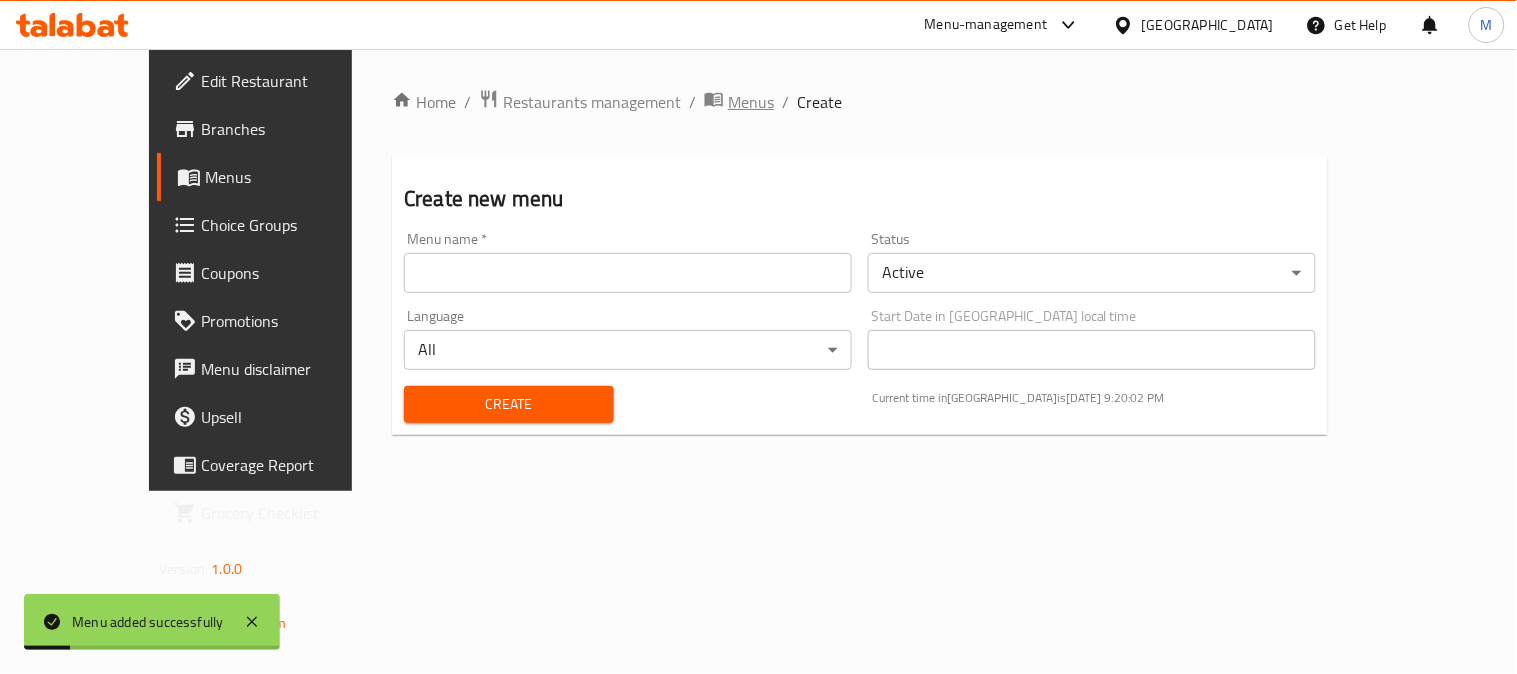 click on "Menus" at bounding box center [751, 102] 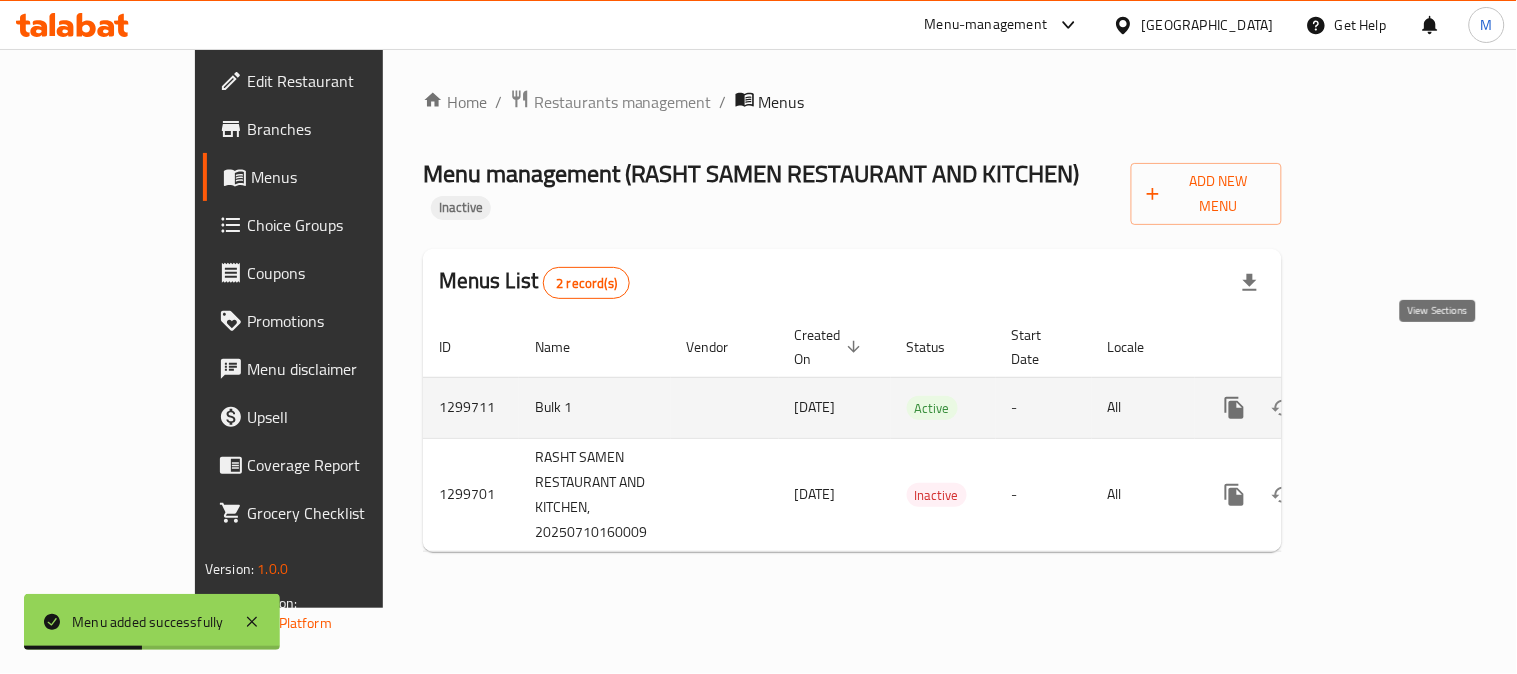 click at bounding box center [1379, 408] 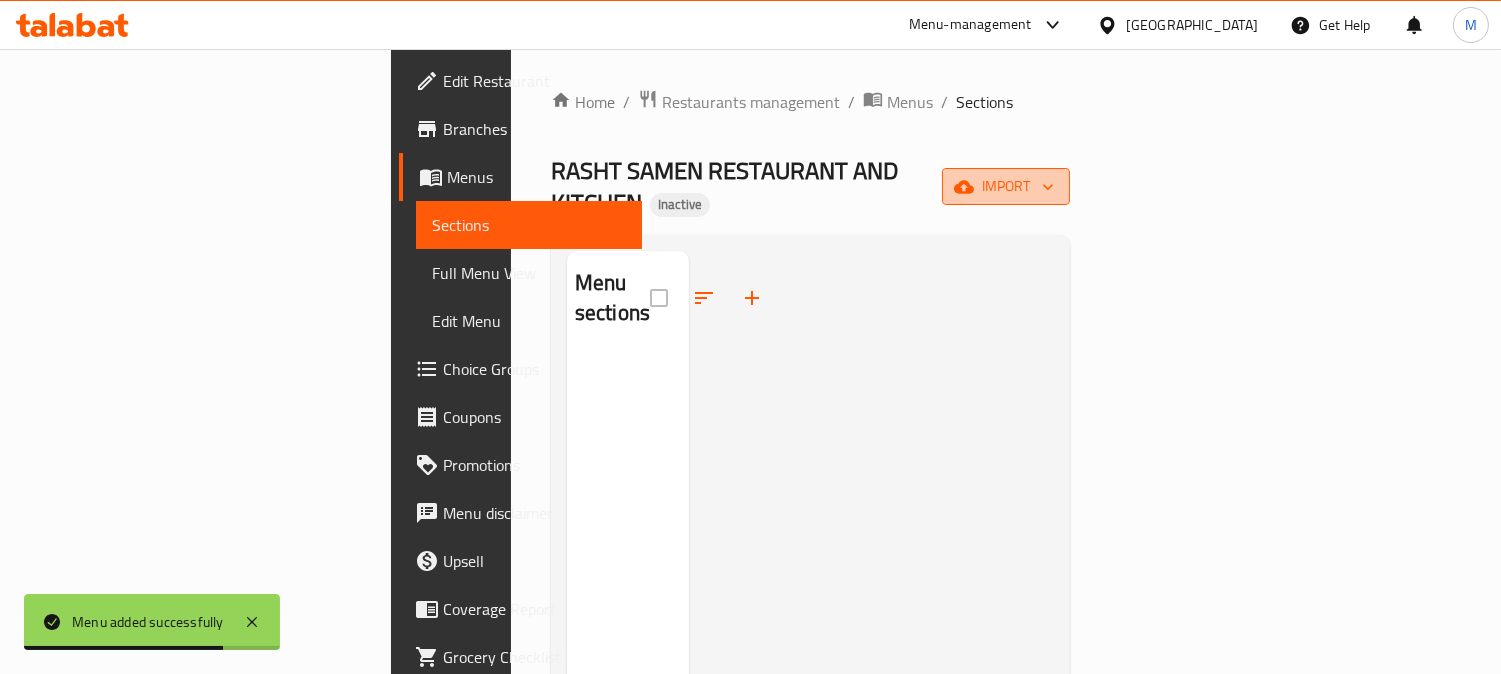 click on "import" at bounding box center [1006, 186] 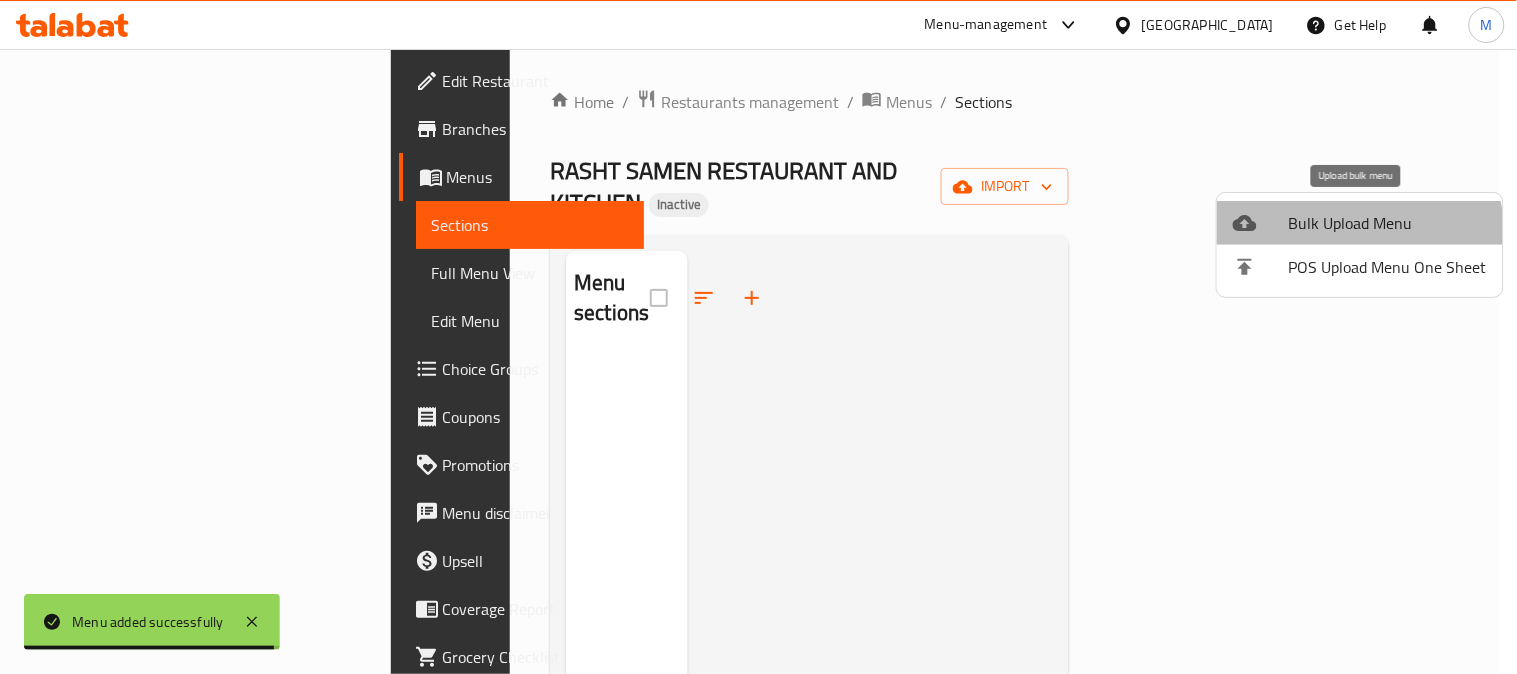 click on "Bulk Upload Menu" at bounding box center [1388, 223] 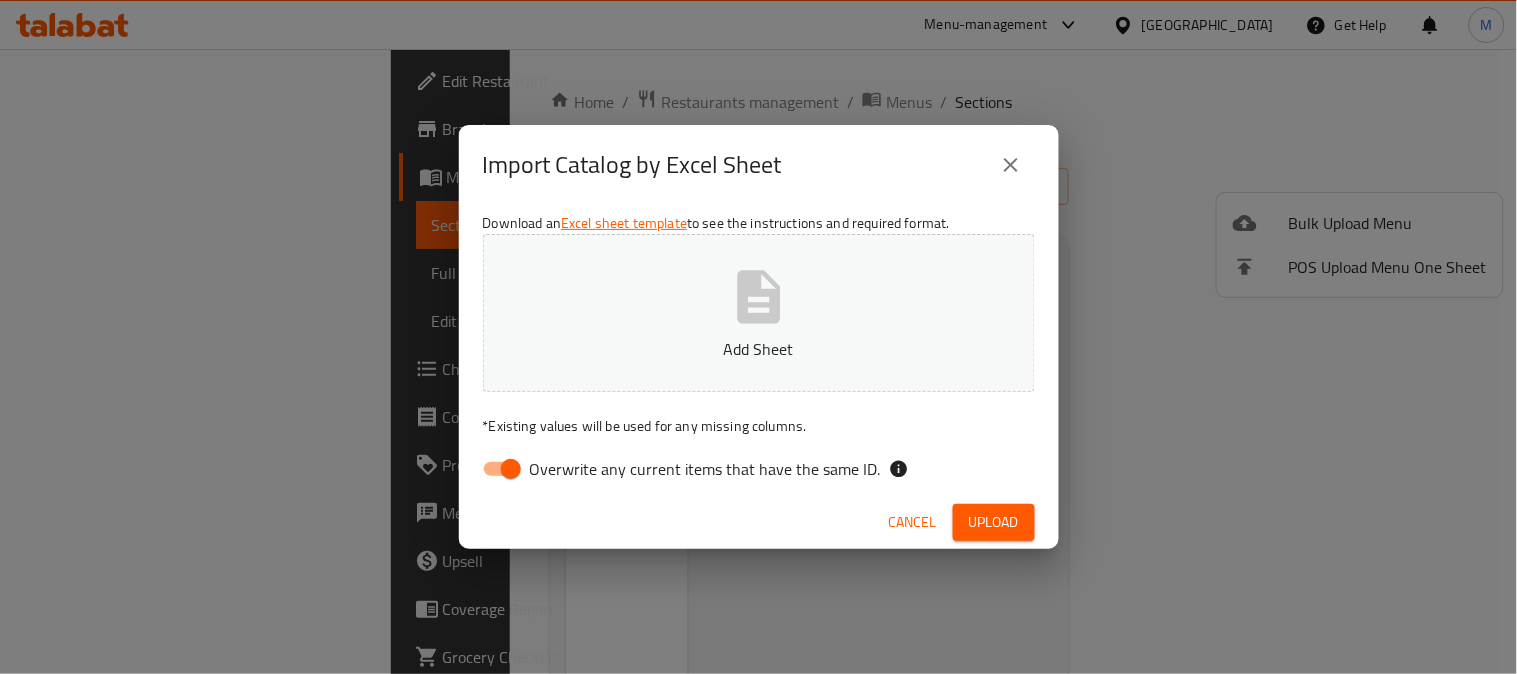 click on "Overwrite any current items that have the same ID." at bounding box center (705, 469) 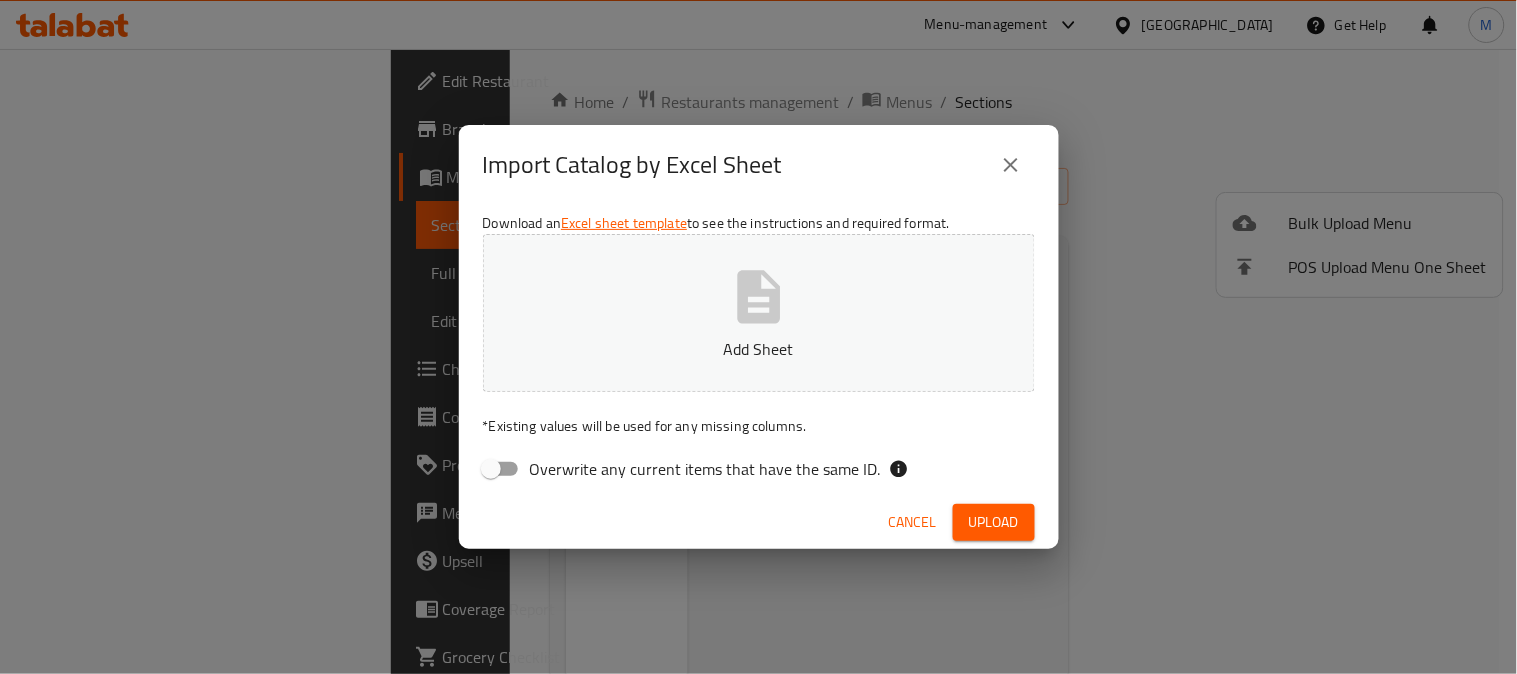 click on "Add Sheet" at bounding box center (759, 349) 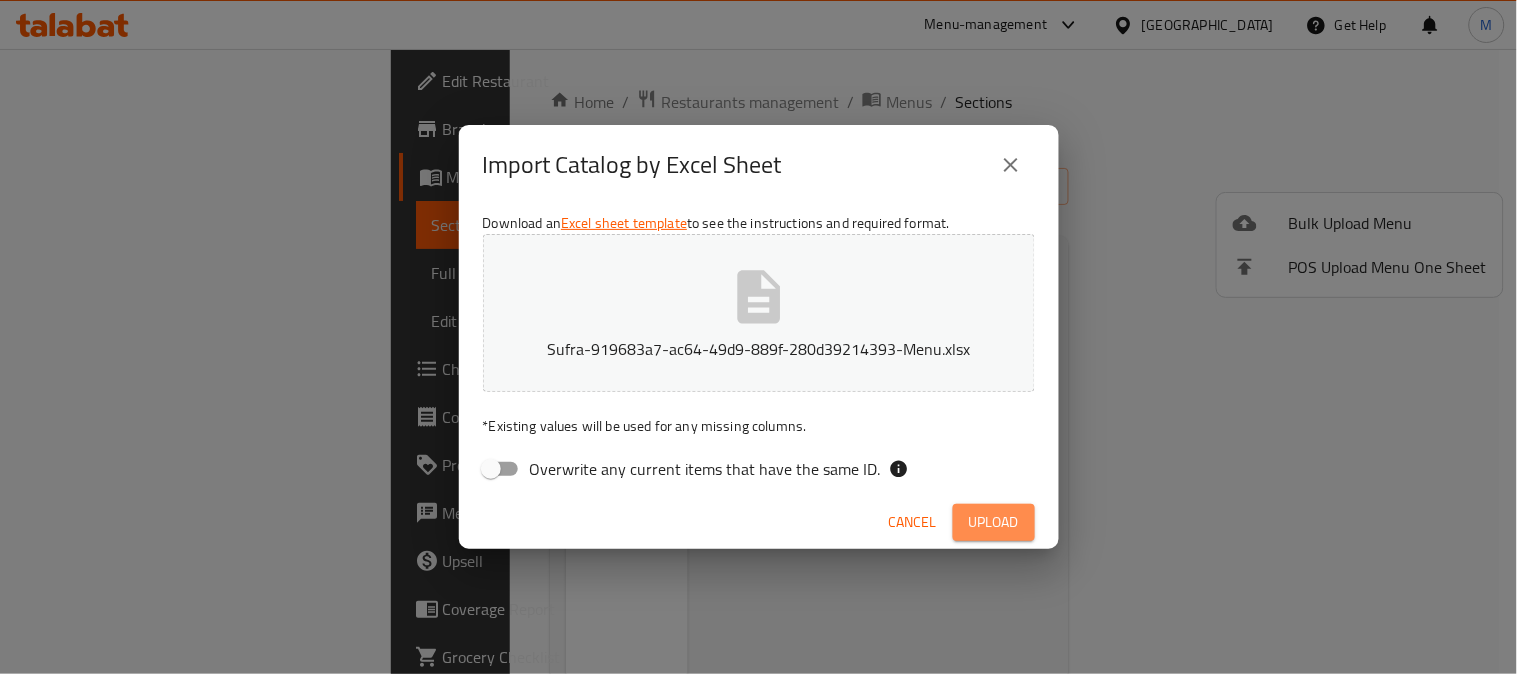 click on "Upload" at bounding box center [994, 522] 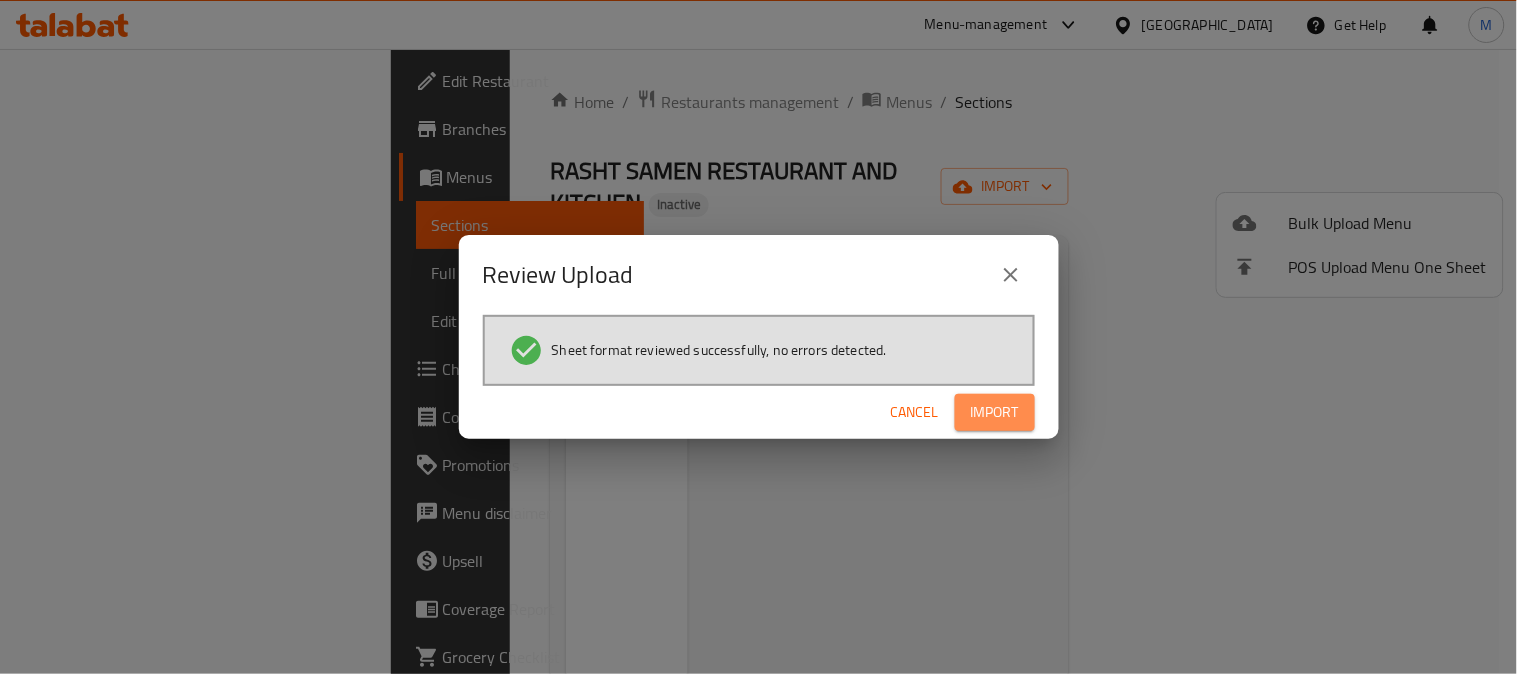 click on "Import" at bounding box center [995, 412] 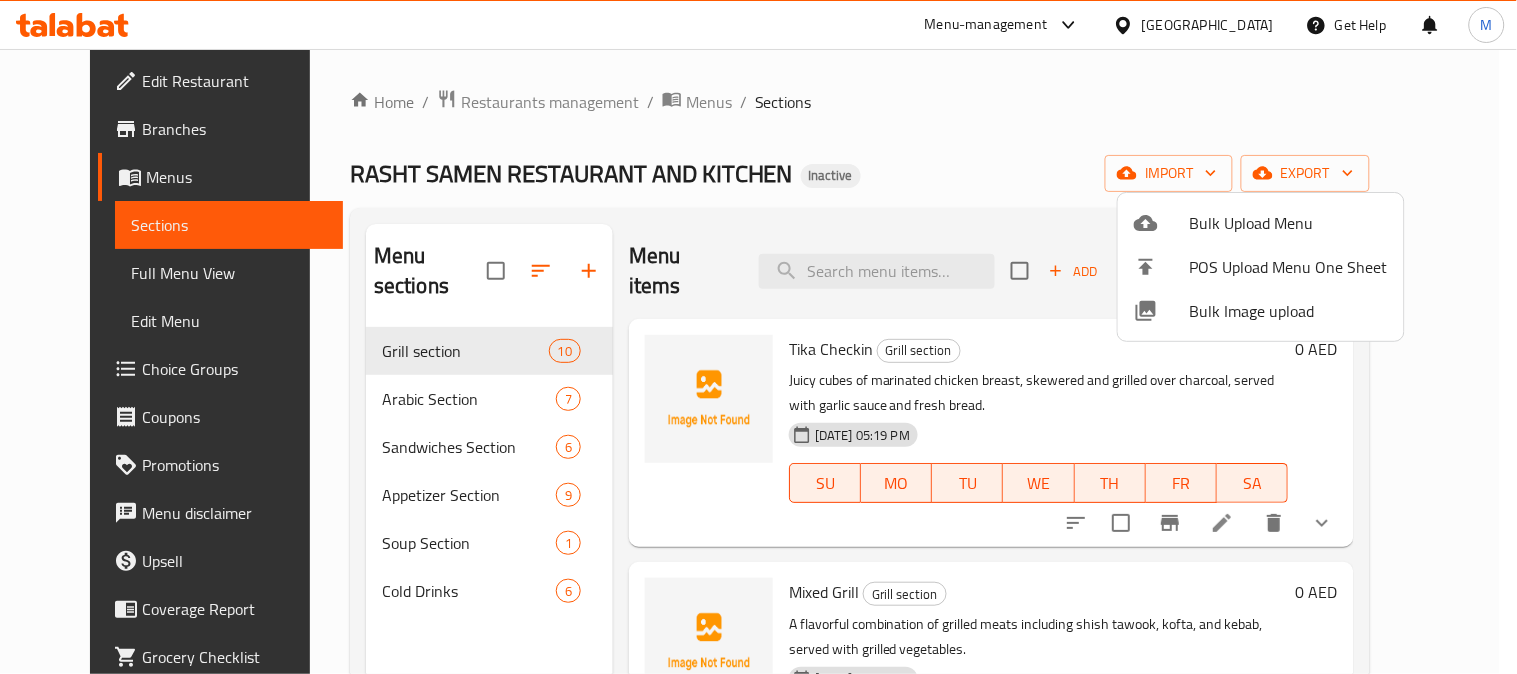 click at bounding box center [758, 337] 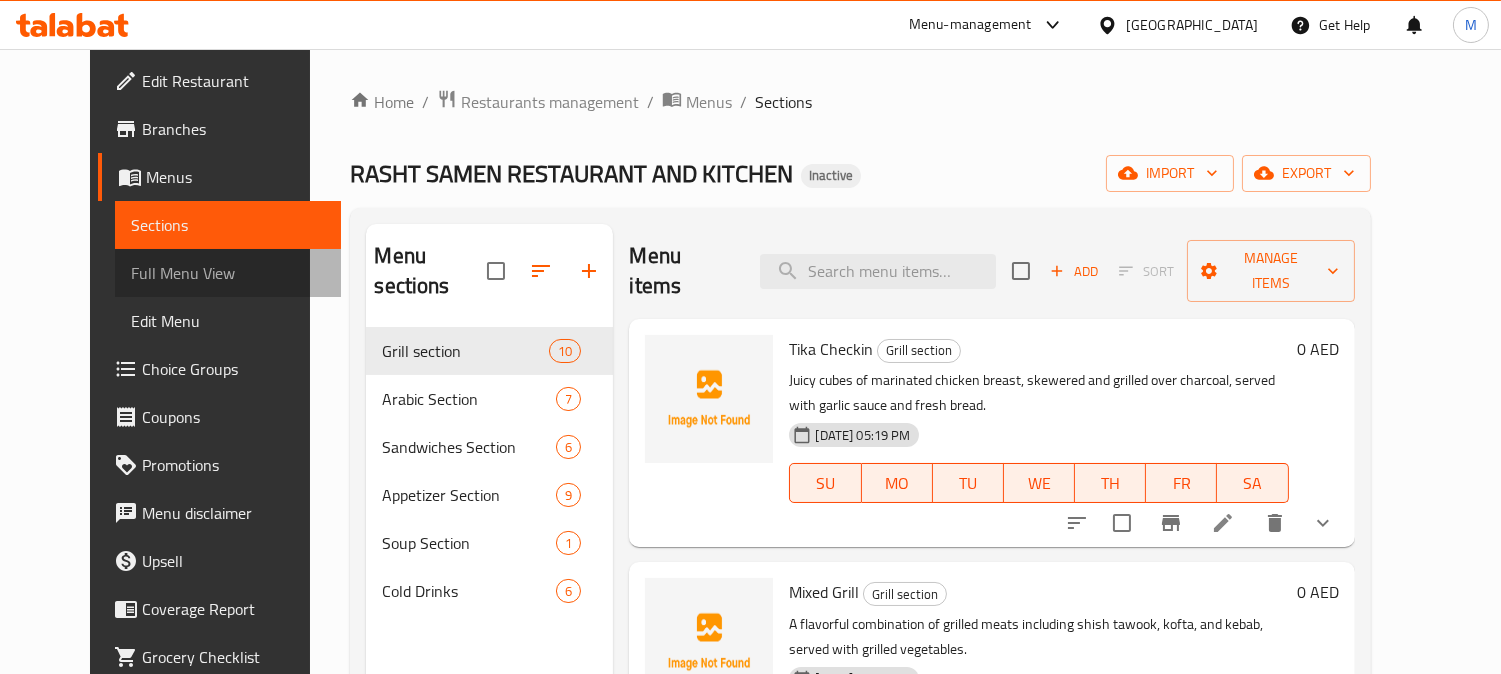 click on "Full Menu View" at bounding box center [228, 273] 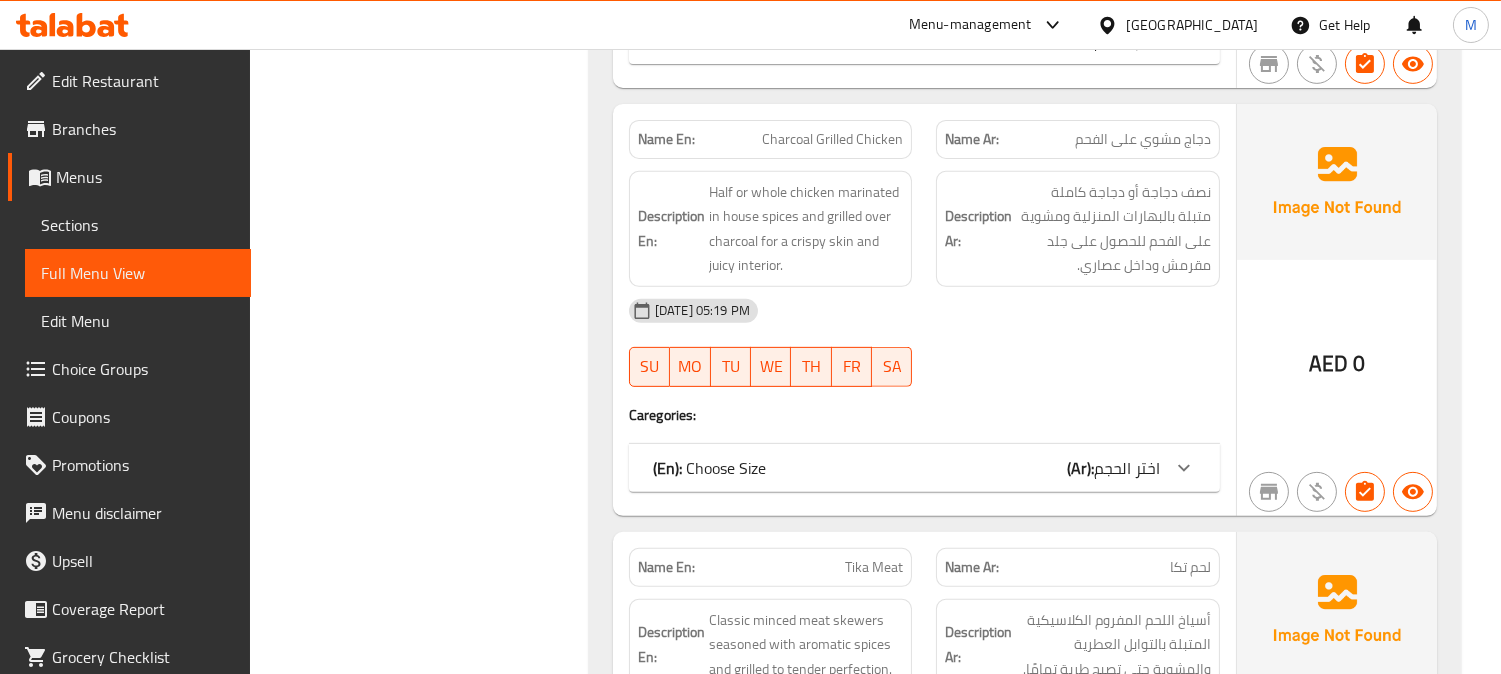 scroll, scrollTop: 1572, scrollLeft: 0, axis: vertical 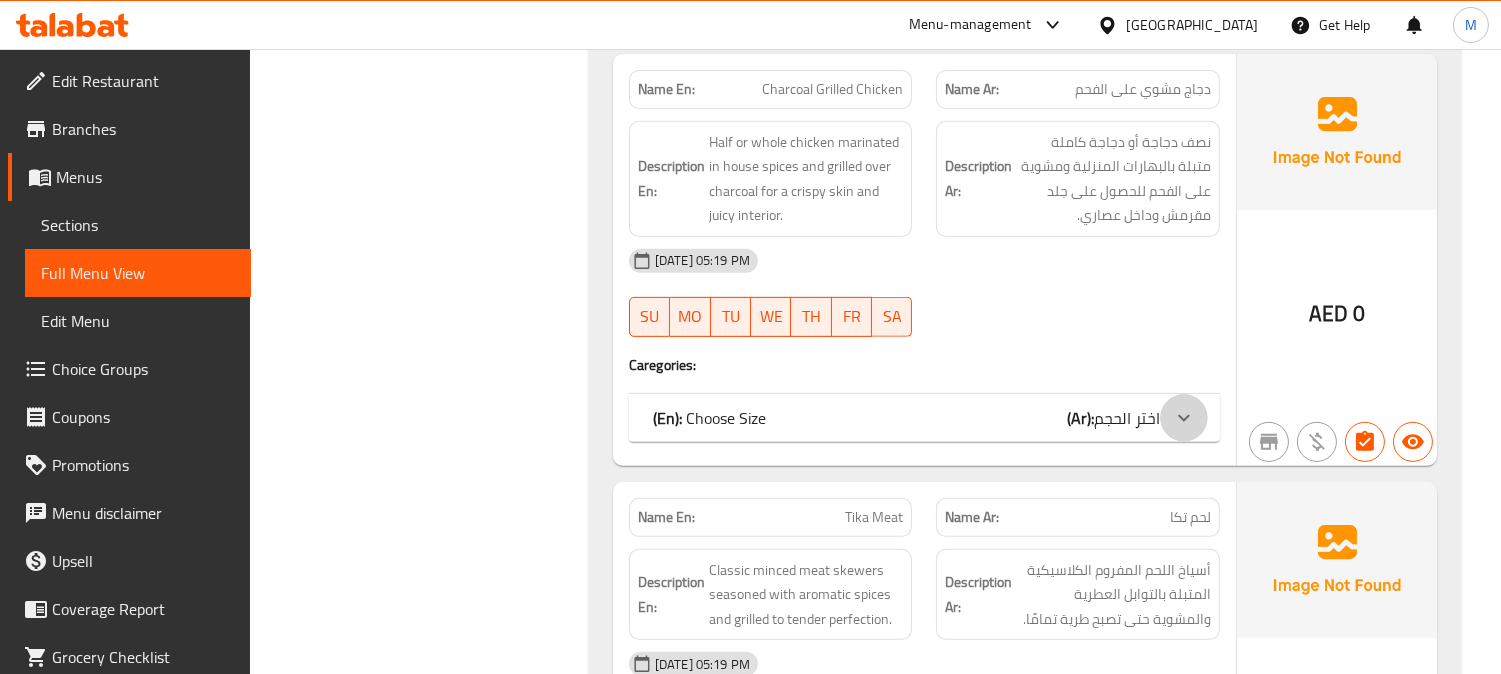 click 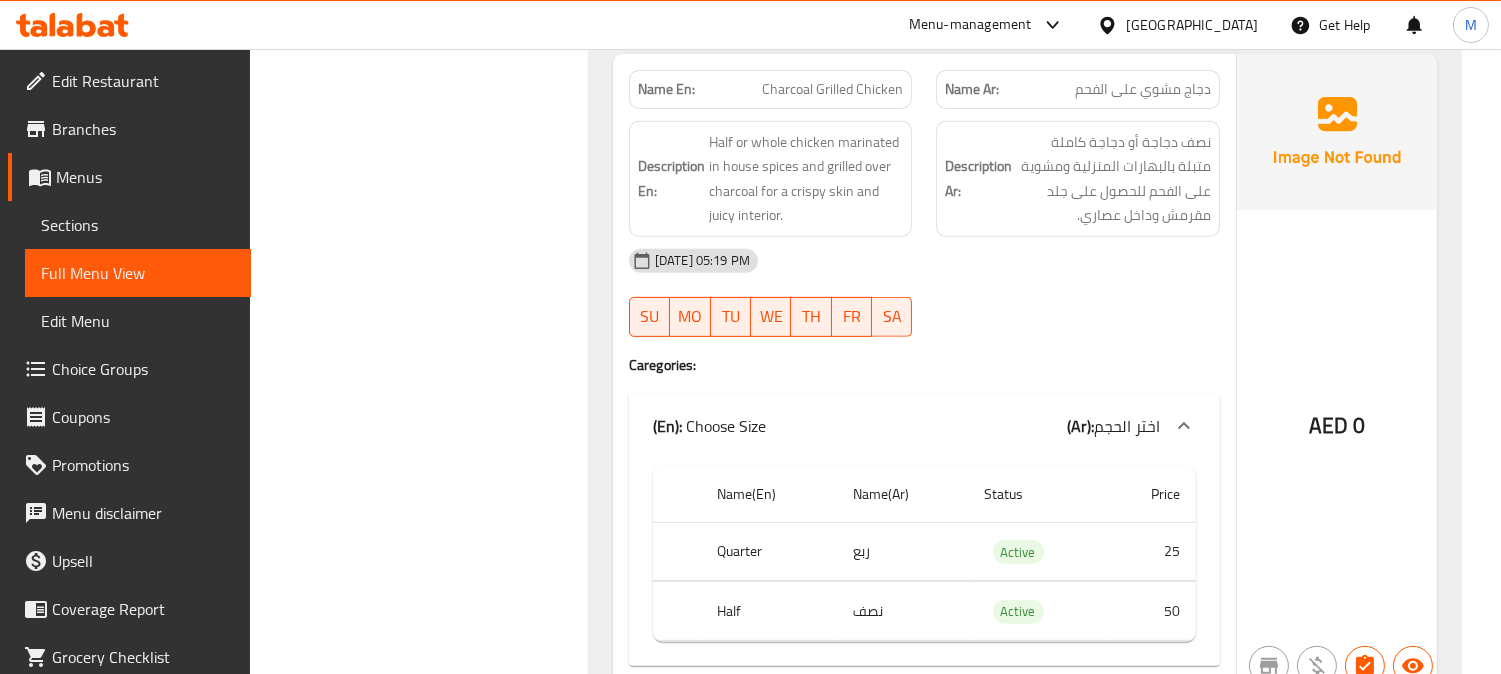 scroll, scrollTop: 2162, scrollLeft: 0, axis: vertical 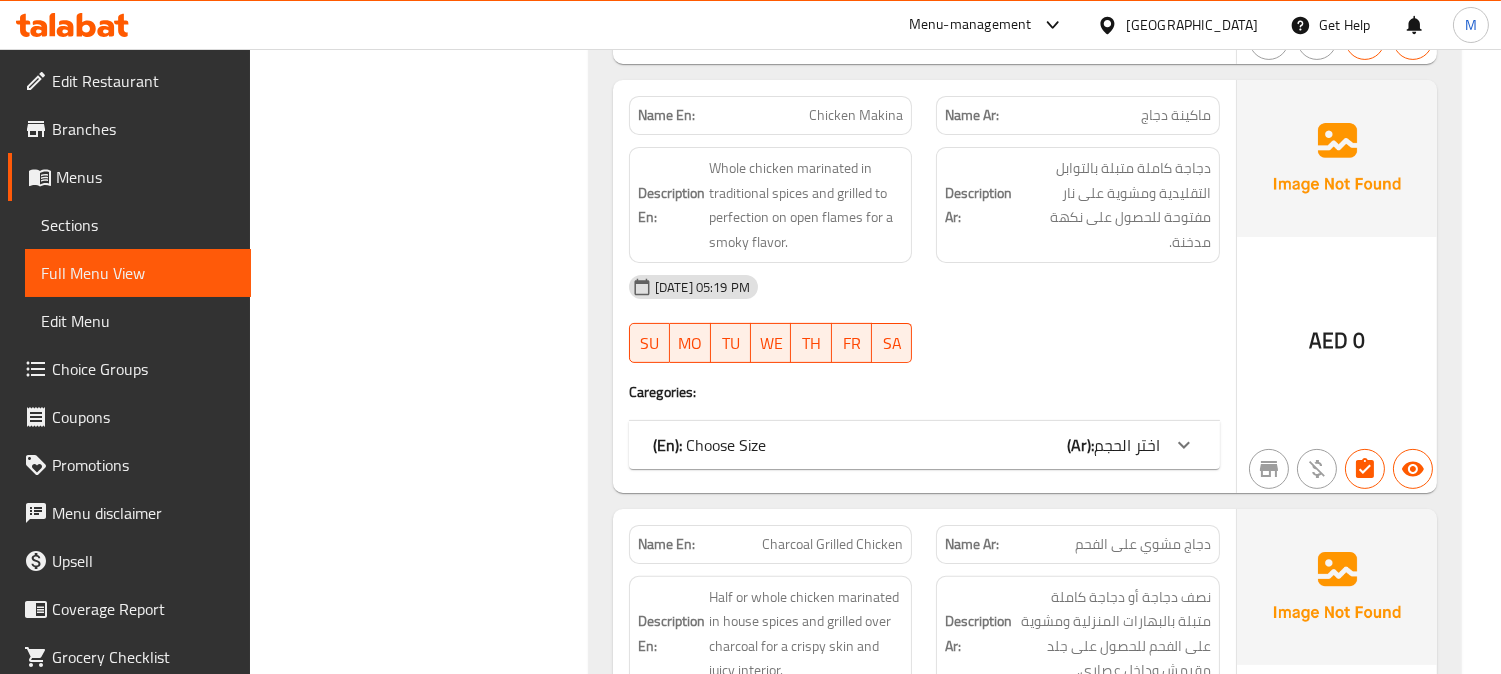 click on "Home / Restaurants management / Menus / Full menu view Export Menu Bulk 1   Active Filter Branches Branches Popular filters Free items Branch specific items Has choices Upsell items Availability filters Available Not available View filters Collapse sections Collapse categories Collapse Choices (En):   Grill section (Ar): قسم المشاوي Name En: Tika Checkin Name Ar: تسجيل الوصول تكا Description En: Juicy cubes of marinated chicken breast, skewered and grilled over charcoal, served with garlic sauce and fresh bread. Description Ar: مكعبات شهية من صدور الدجاج المتبلة، مشوية على الفحم، تقدم مع صلصة الثوم والخبز الطازج. [DATE] 05:19 PM SU MO TU WE TH FR SA Caregories: (En):   Choose Size (Ar): اختر الحجم Name(En) Name(Ar) Status Price Quarter ربع Active 20 Half نصف Active 40 Kg كجم Active 80 AED 0 Name En: Mixed Grill Name Ar: مشاوي مشكلة Description En: Description Ar: [DATE] 05:19 PM" at bounding box center [875, 6022] 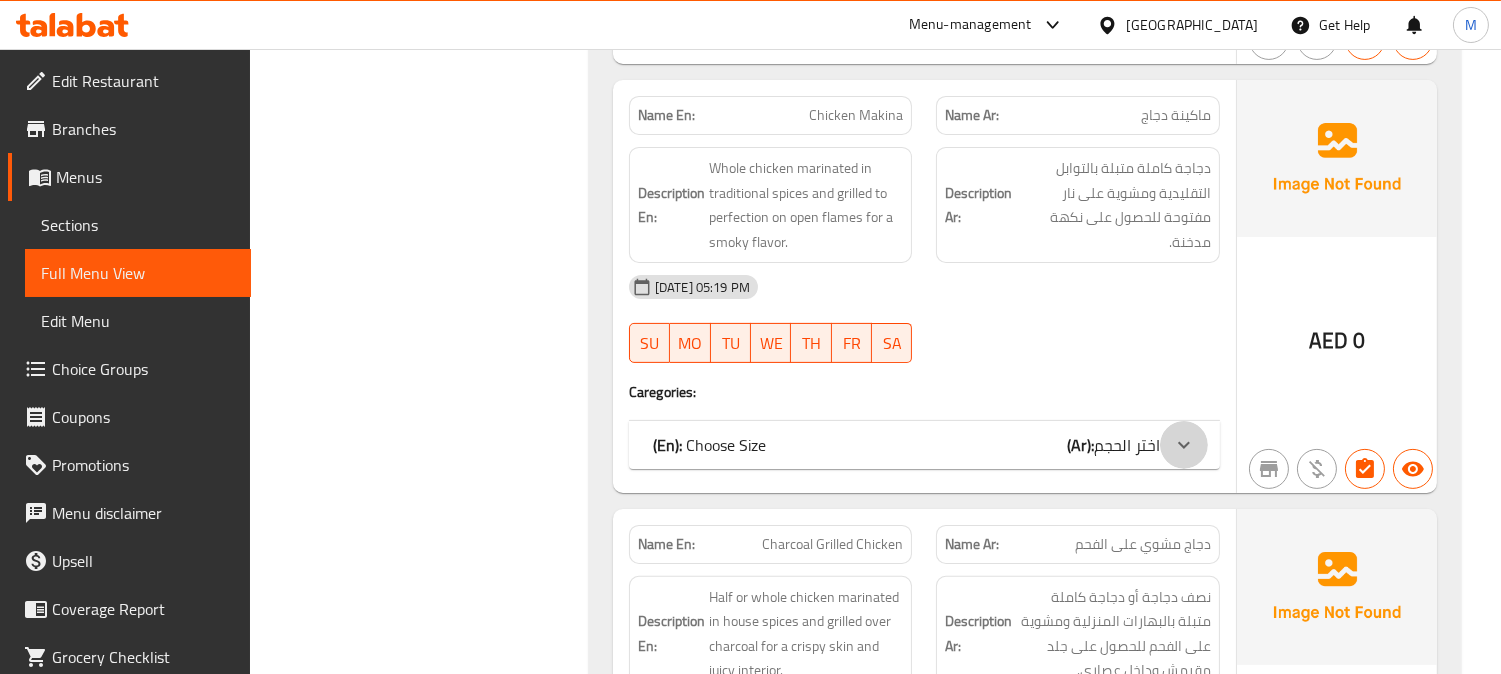 click at bounding box center (1184, -412) 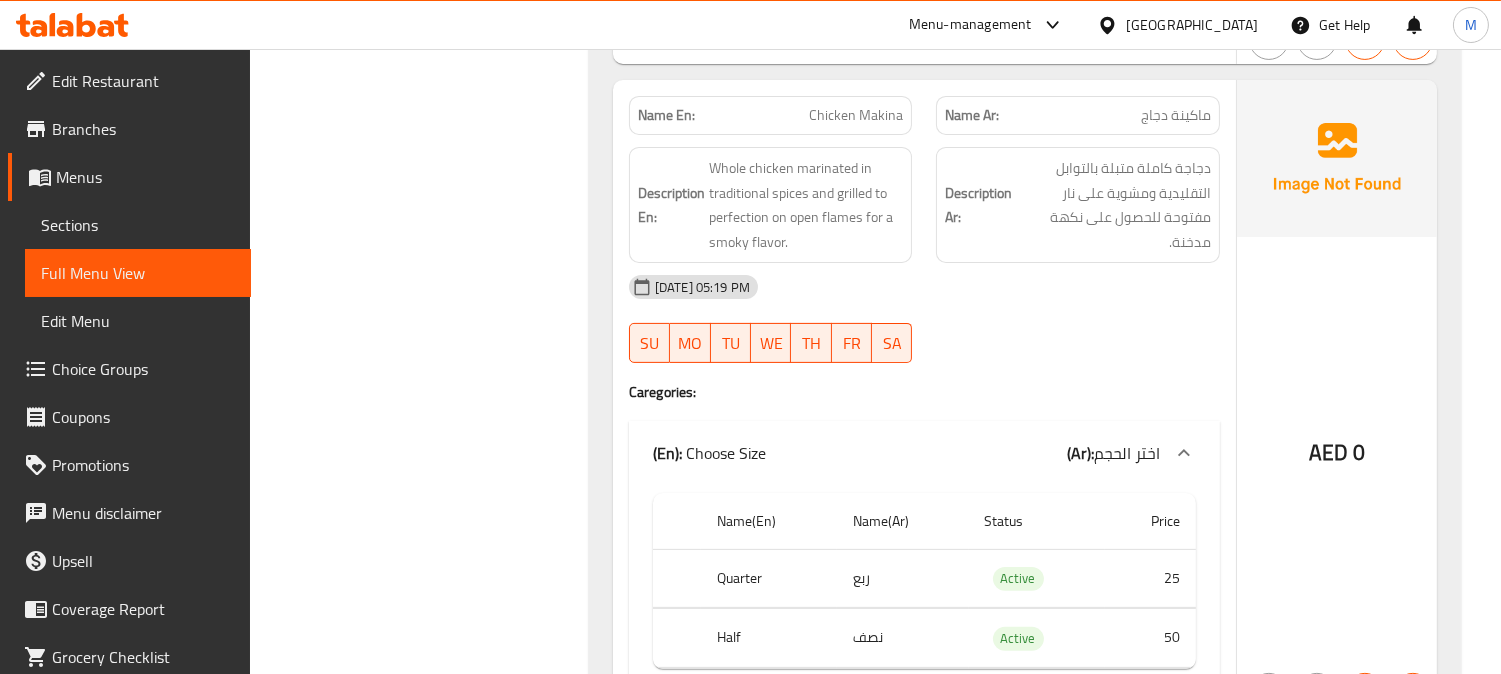 scroll, scrollTop: 1707, scrollLeft: 0, axis: vertical 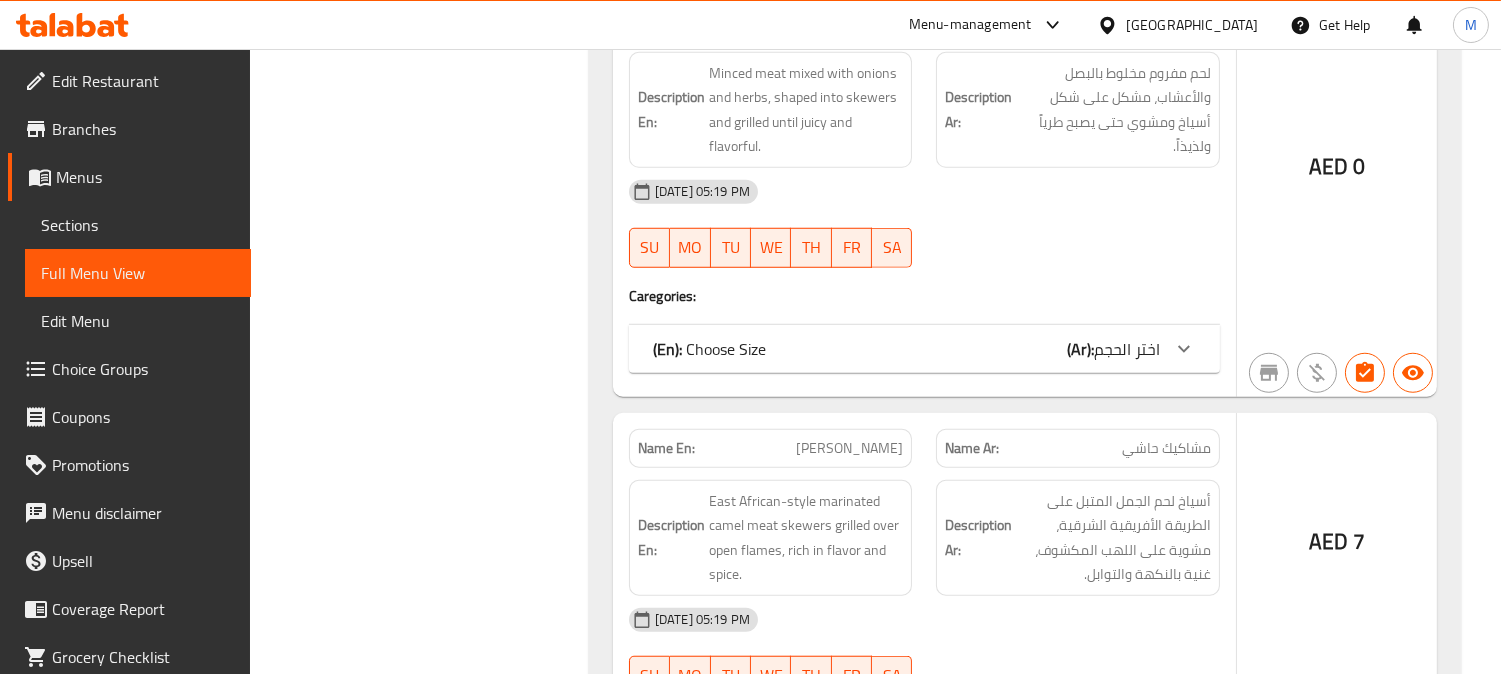 click on "Home / Restaurants management / Menus / Full menu view Export Menu Bulk 1   Active Filter Branches Branches Popular filters Free items Branch specific items Has choices Upsell items Availability filters Available Not available View filters Collapse sections Collapse categories Collapse Choices (En):   Grill section (Ar): قسم المشاوي Name En: Tika Checkin Name Ar: تسجيل الوصول تكا Description En: Juicy cubes of marinated chicken breast, skewered and grilled over charcoal, served with garlic sauce and fresh bread. Description Ar: مكعبات شهية من صدور الدجاج المتبلة، مشوية على الفحم، تقدم مع صلصة الثوم والخبز الطازج. [DATE] 05:19 PM SU MO TU WE TH FR SA Caregories: (En):   Choose Size (Ar): اختر الحجم Name(En) Name(Ar) Status Price Quarter ربع Active 20 Half نصف Active 40 Kg كجم Active 80 AED 0 Name En: Mixed Grill Name Ar: مشاوي مشكلة Description En: Description Ar: [DATE] 05:19 PM" at bounding box center (875, 4330) 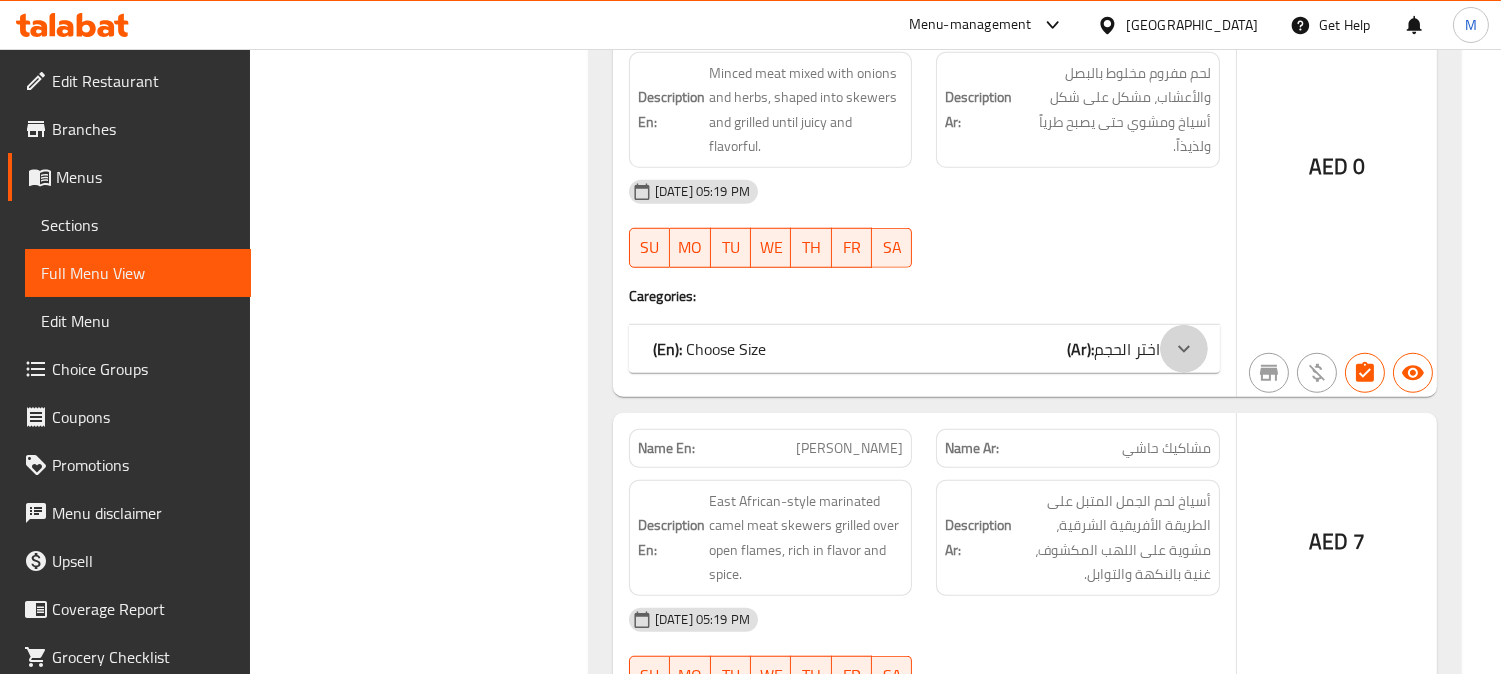 click at bounding box center [1184, -2216] 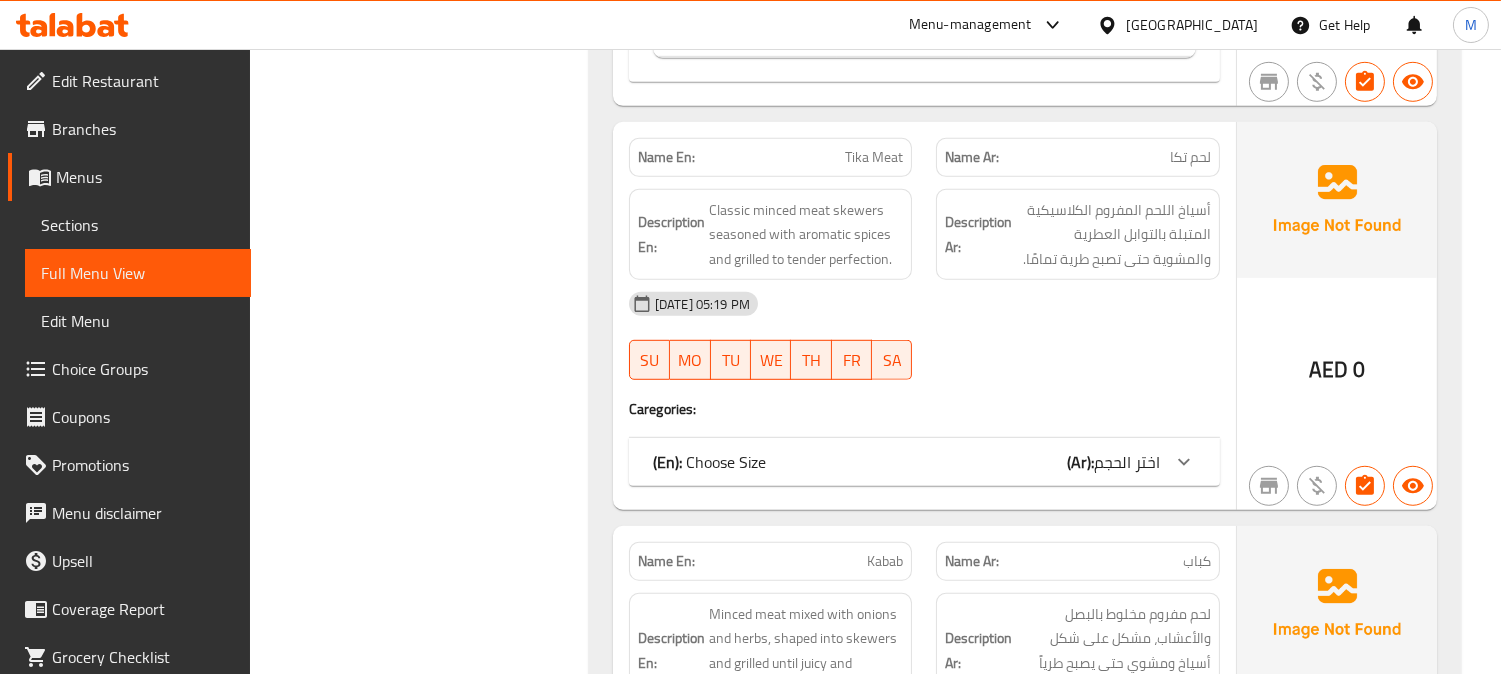 scroll, scrollTop: 2303, scrollLeft: 0, axis: vertical 